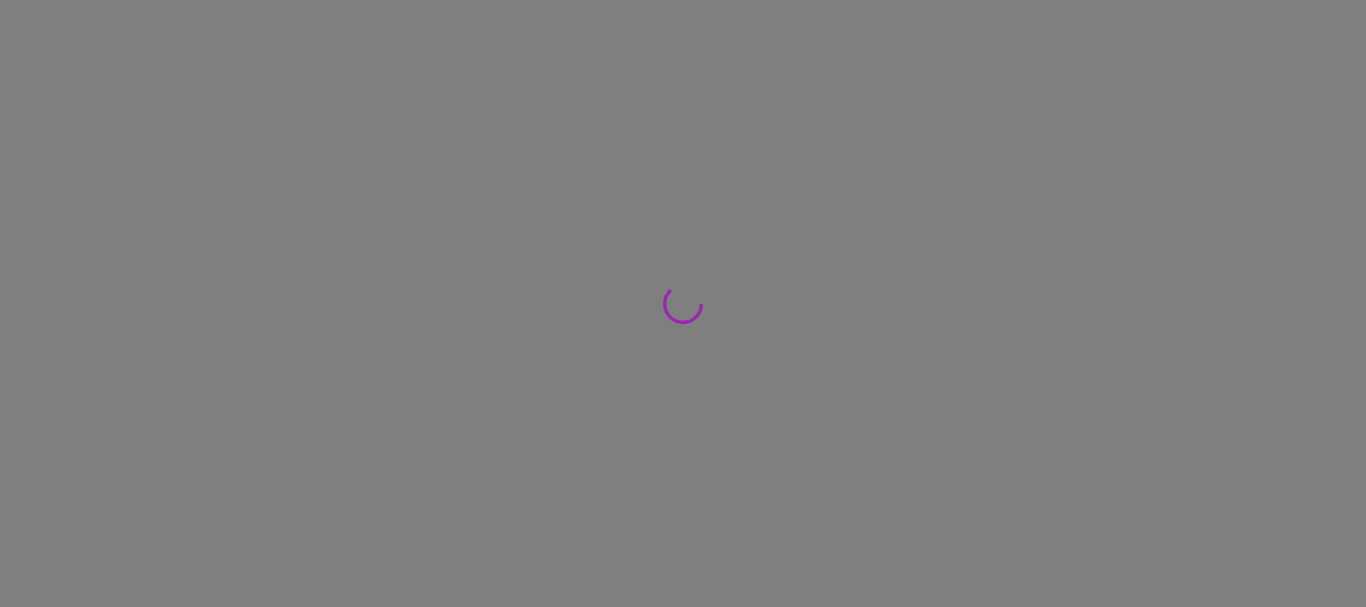 scroll, scrollTop: 0, scrollLeft: 0, axis: both 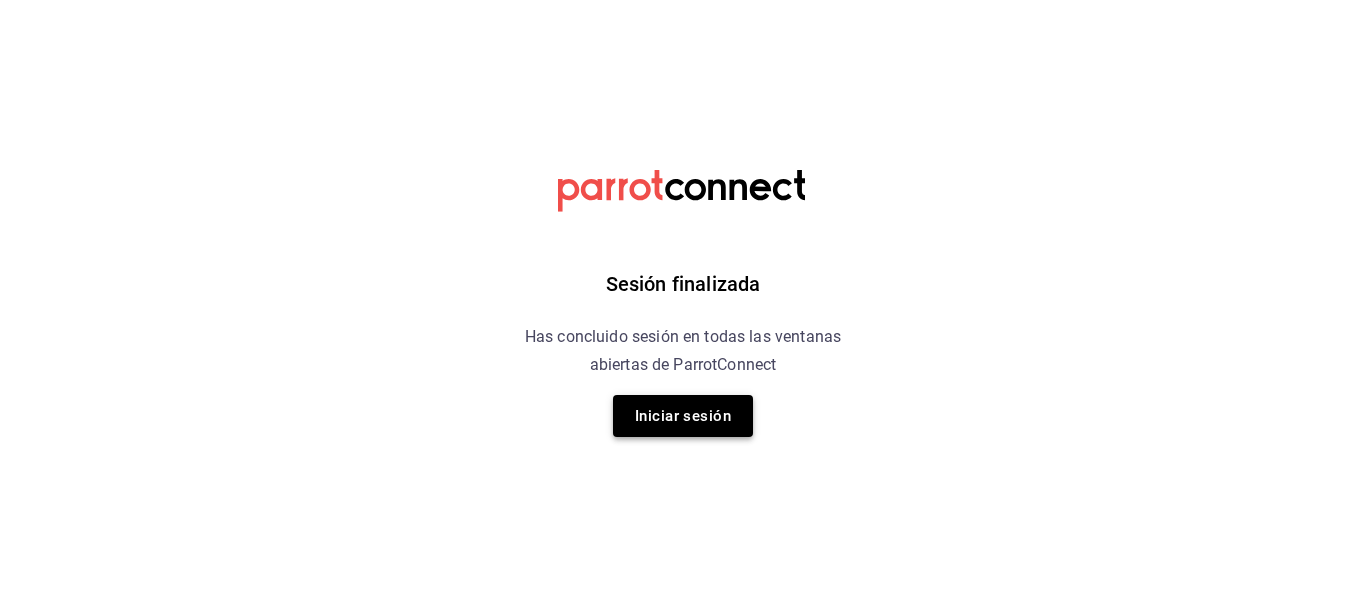click on "Iniciar sesión" at bounding box center (683, 416) 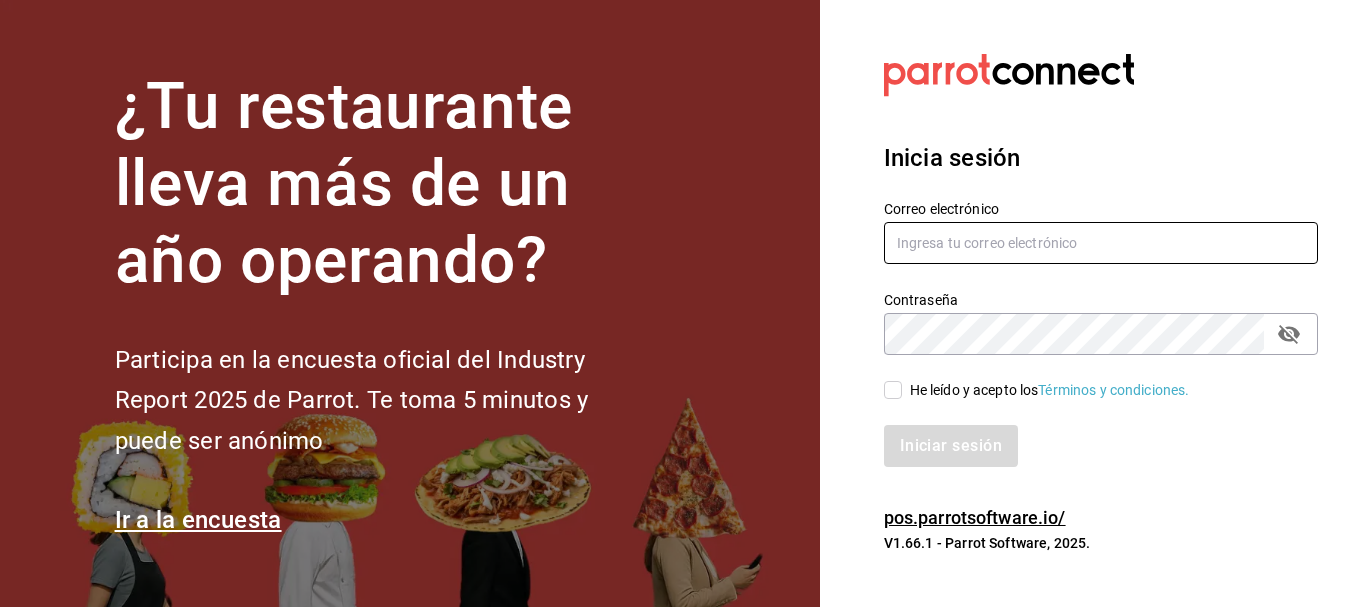 type on "[USERNAME]@example.com" 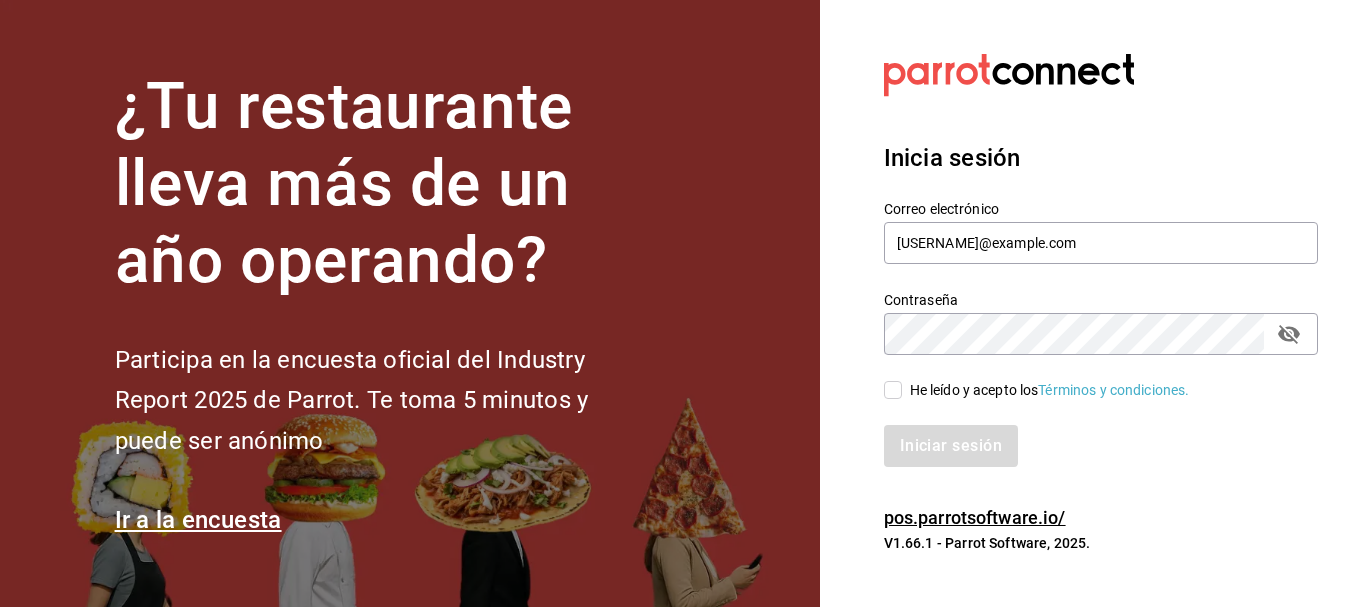 click on "He leído y acepto los  Términos y condiciones." at bounding box center (893, 390) 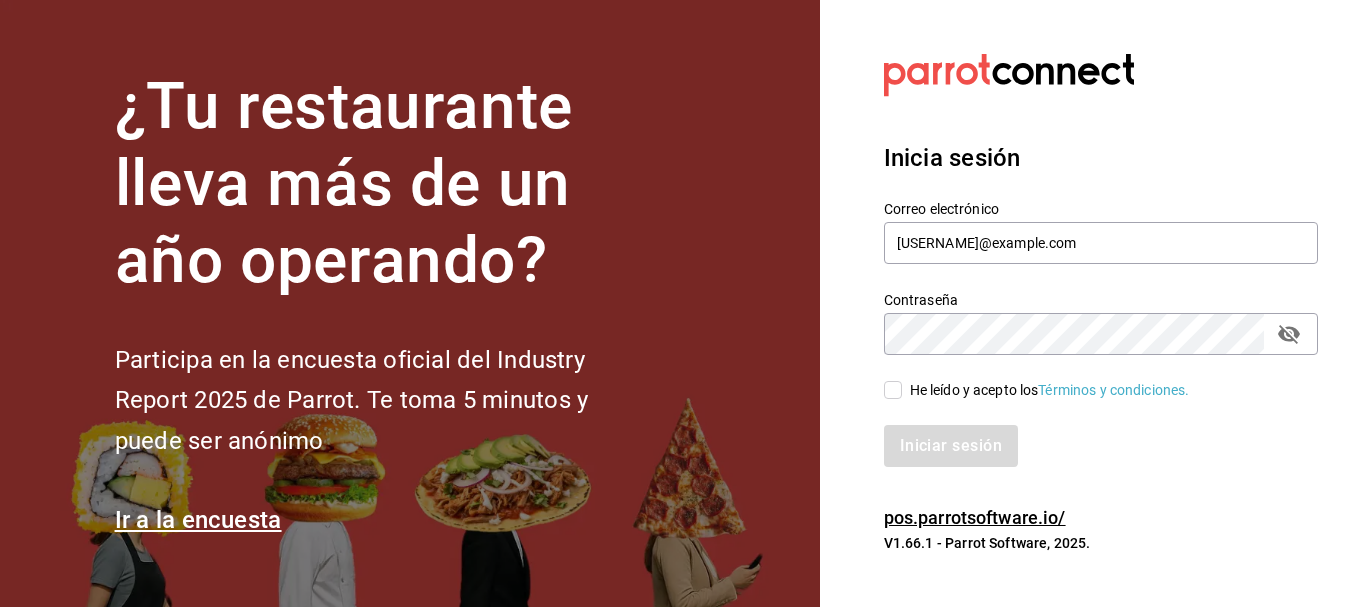 checkbox on "true" 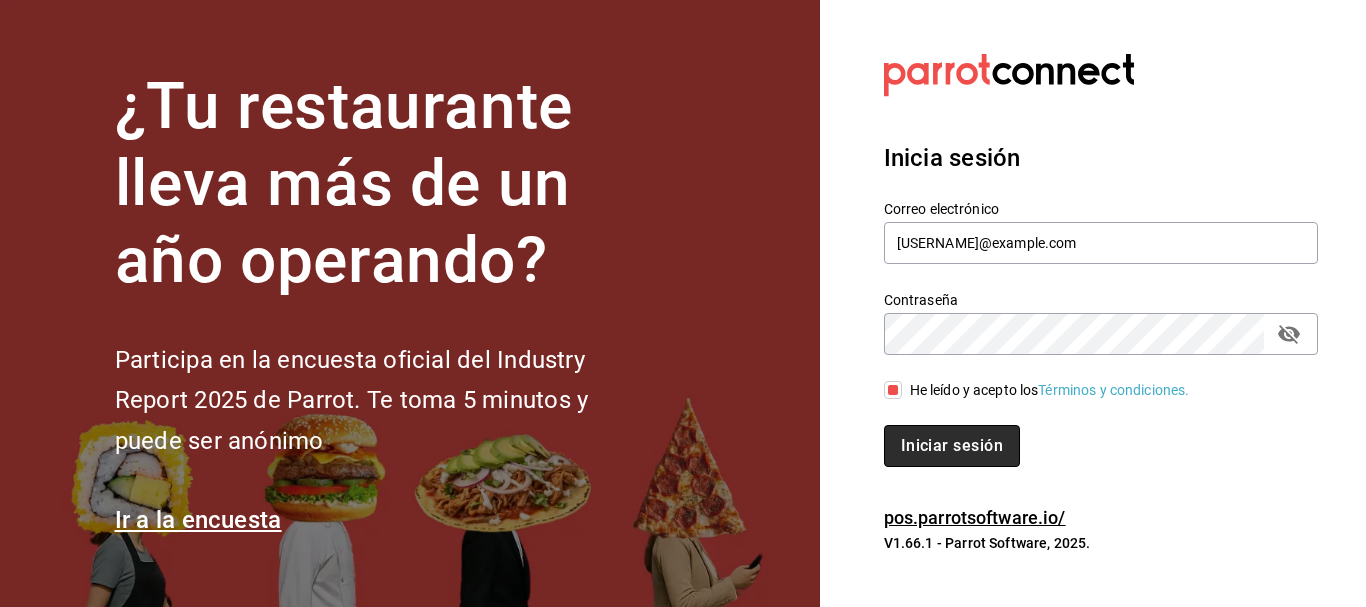click on "Iniciar sesión" at bounding box center (952, 446) 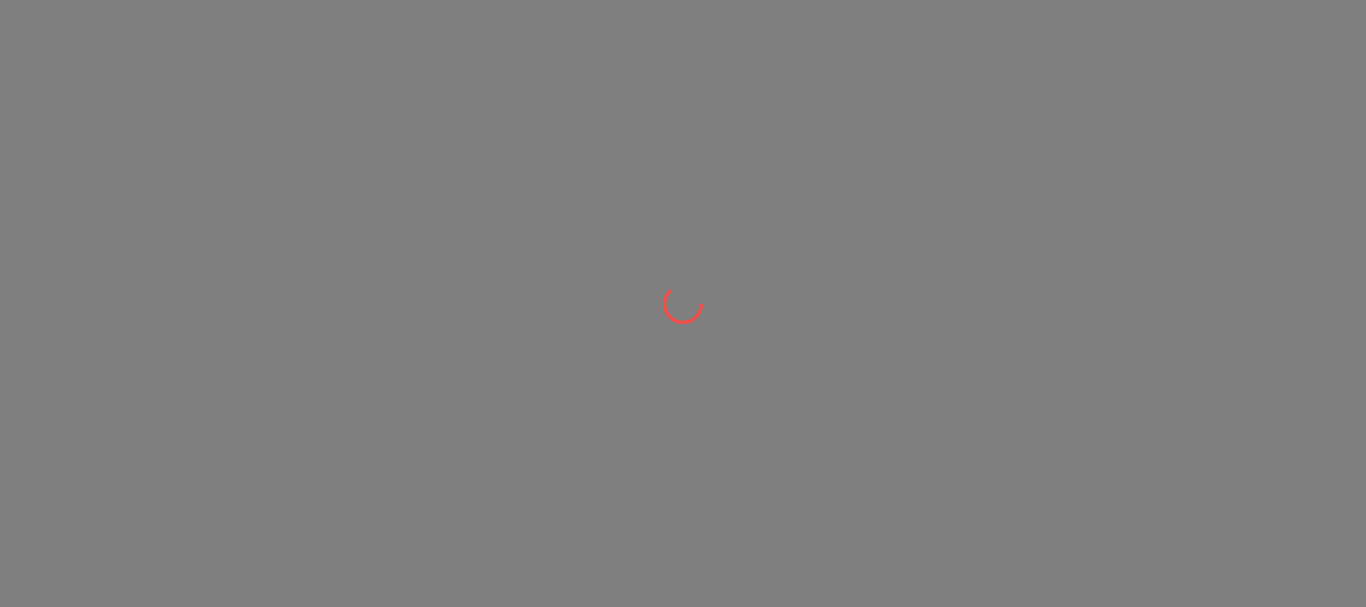 scroll, scrollTop: 0, scrollLeft: 0, axis: both 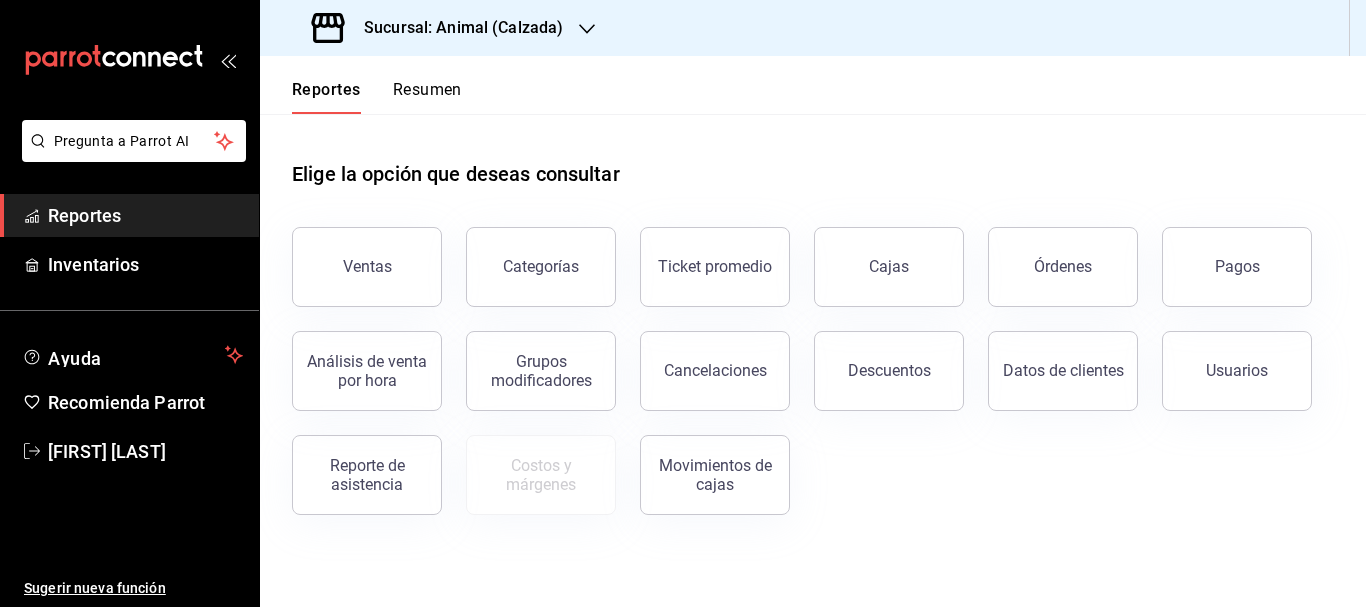 click on "Sucursal: Animal (Calzada)" at bounding box center (455, 28) 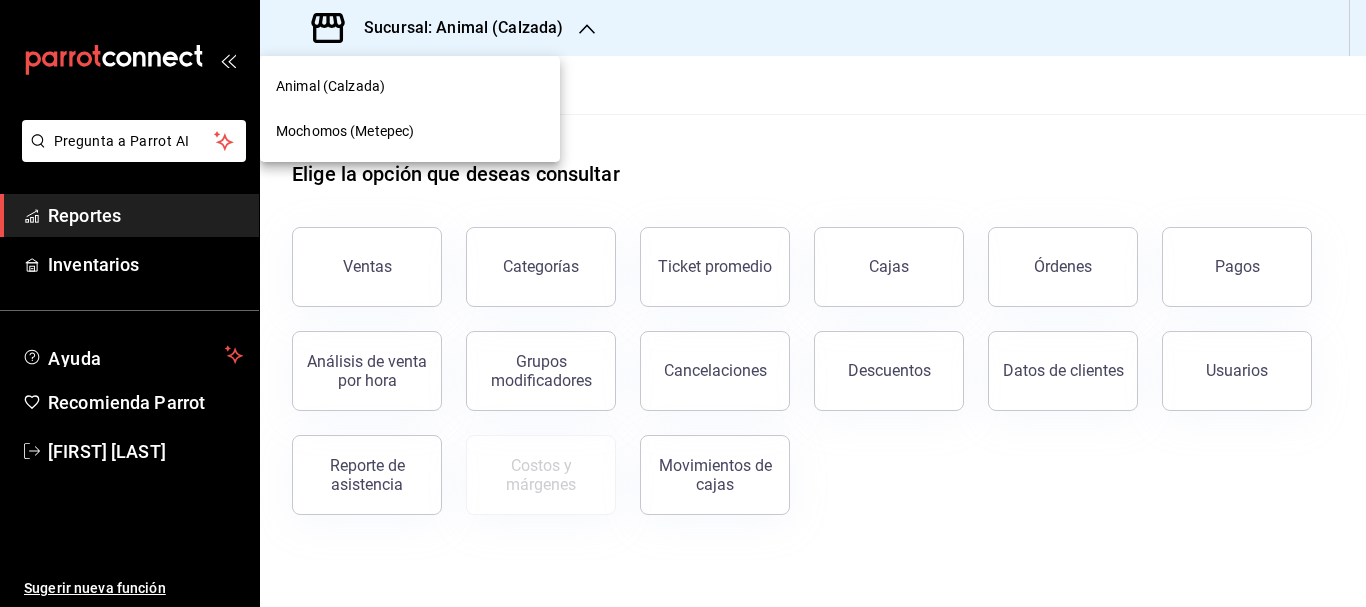 click on "Mochomos (Metepec)" at bounding box center [410, 131] 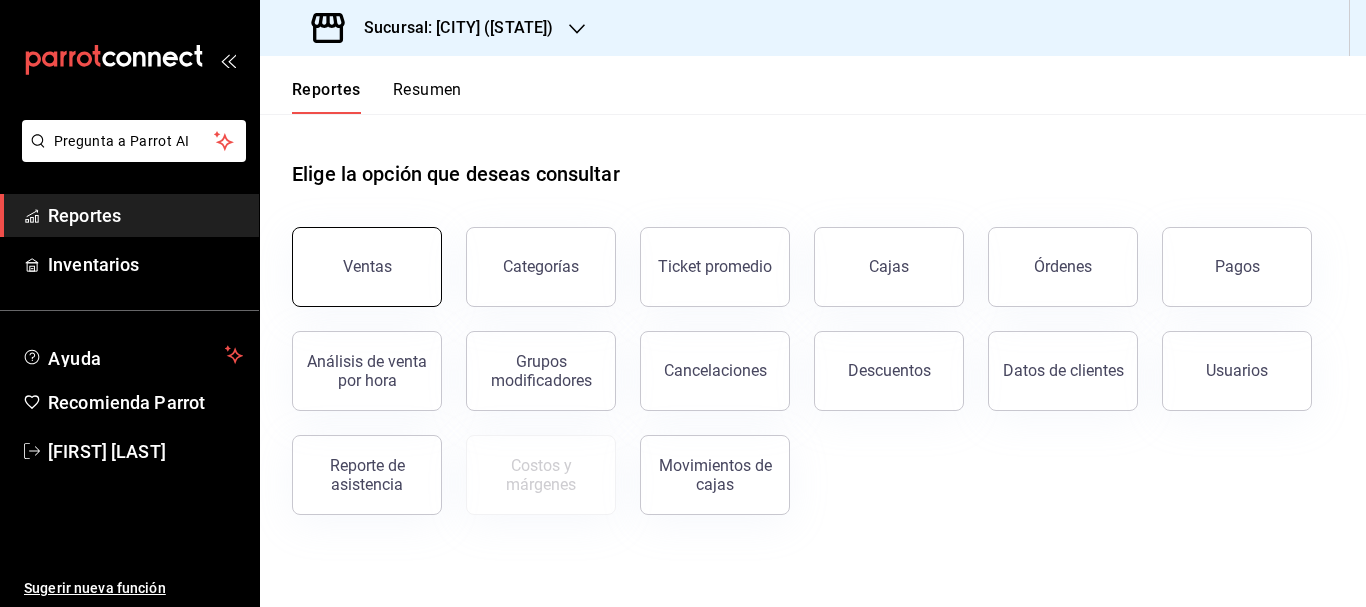 click on "Ventas" at bounding box center [367, 267] 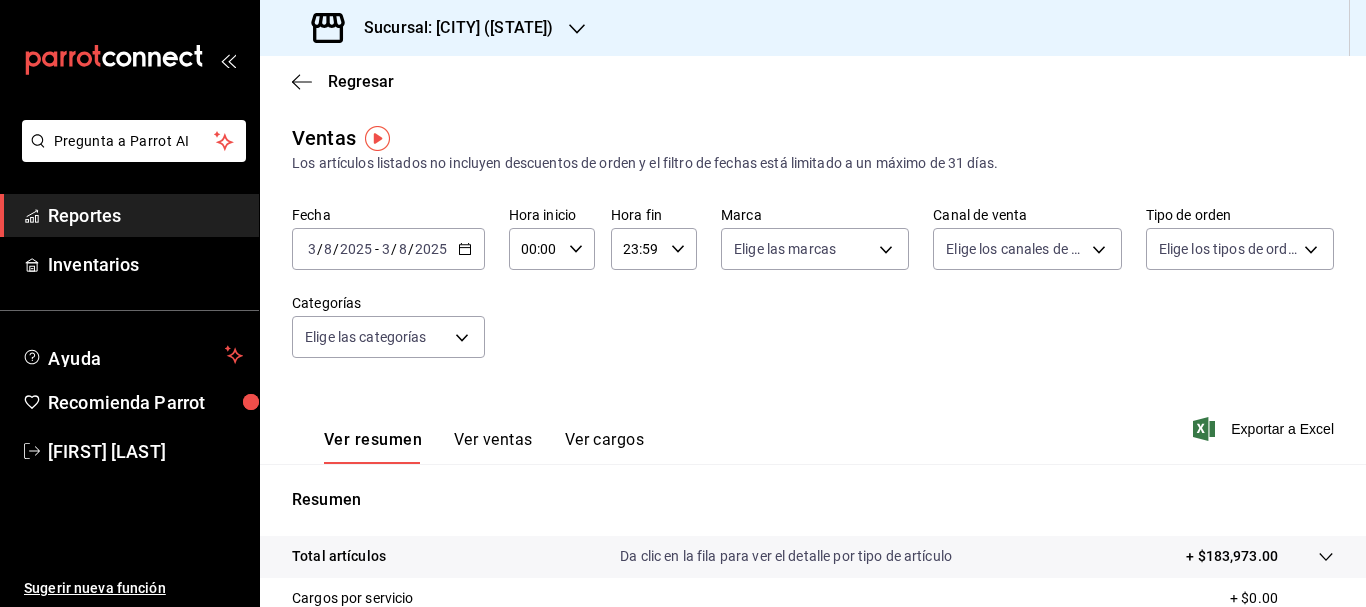 click on "3" at bounding box center [312, 249] 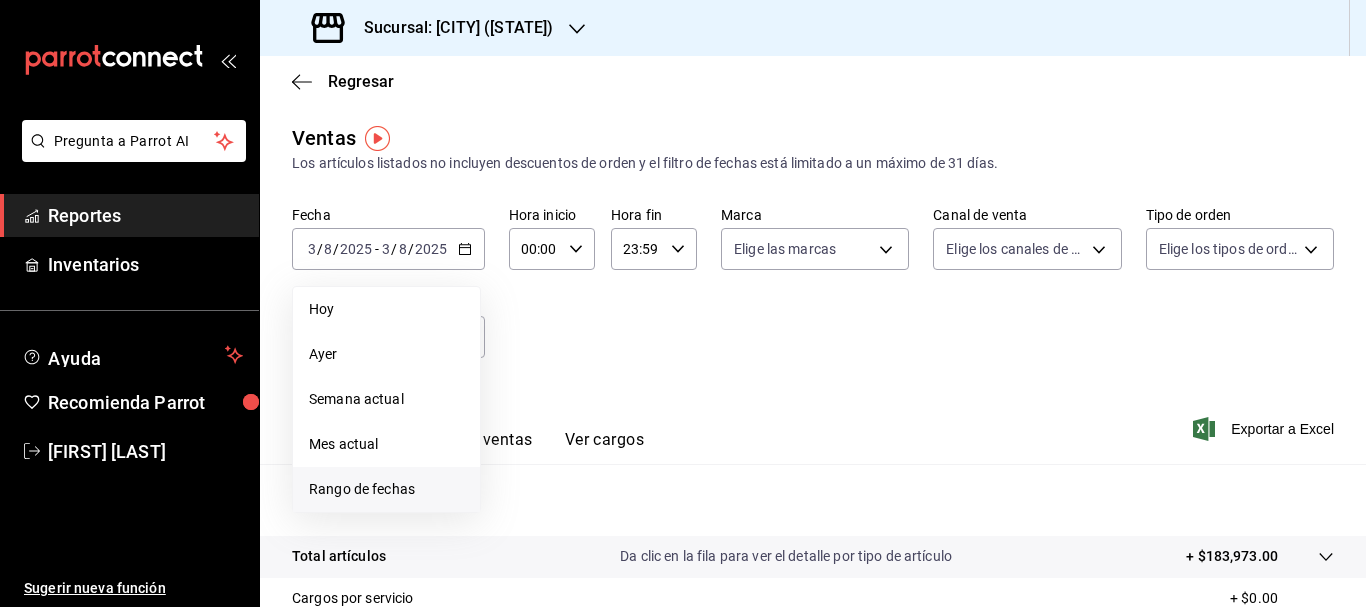 click on "Rango de fechas" at bounding box center [386, 489] 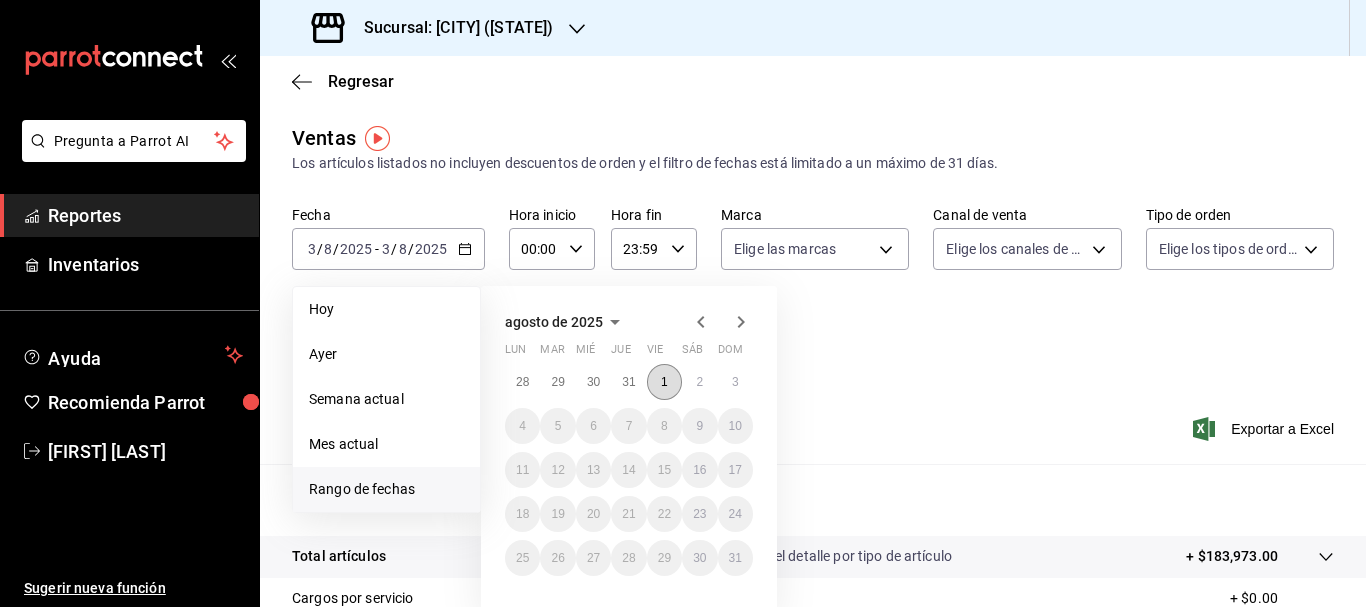 click on "1" at bounding box center [664, 382] 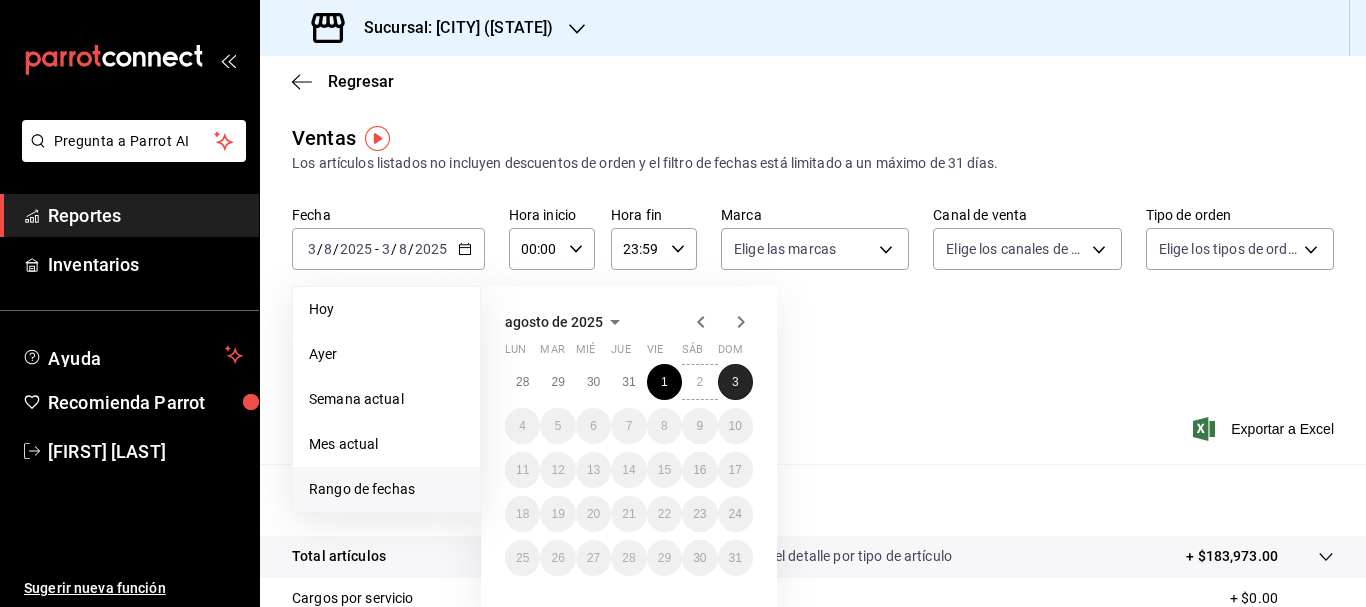 click on "3" at bounding box center (735, 382) 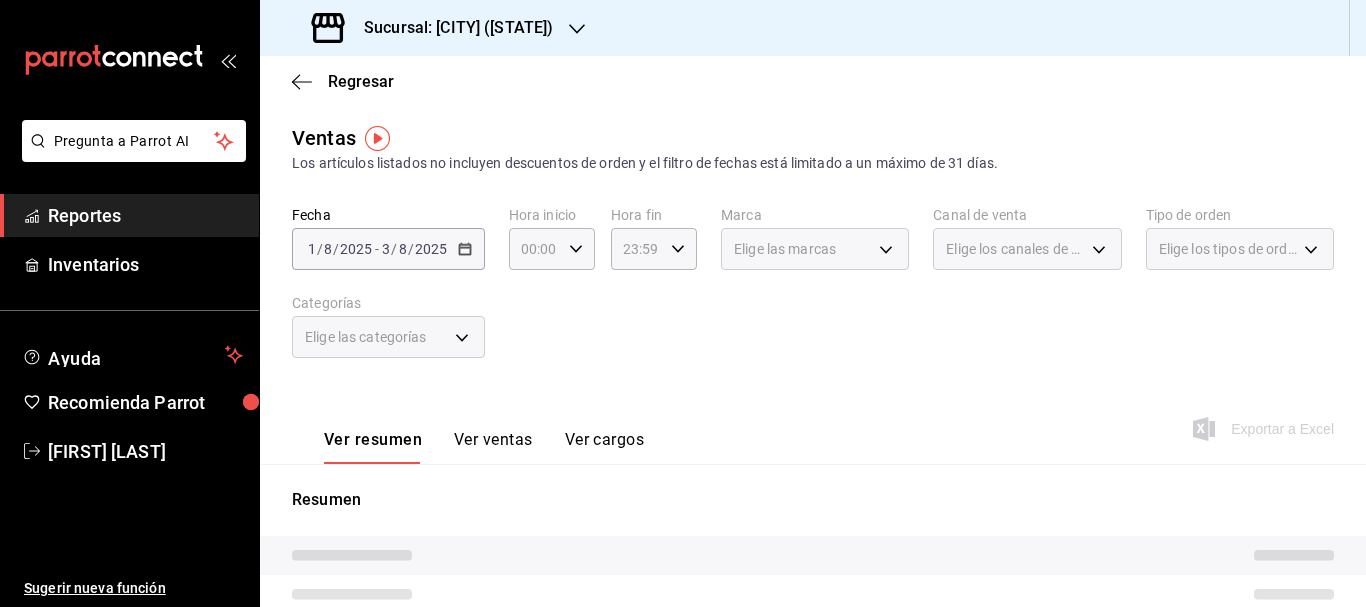 click on "Elige las marcas" at bounding box center (815, 249) 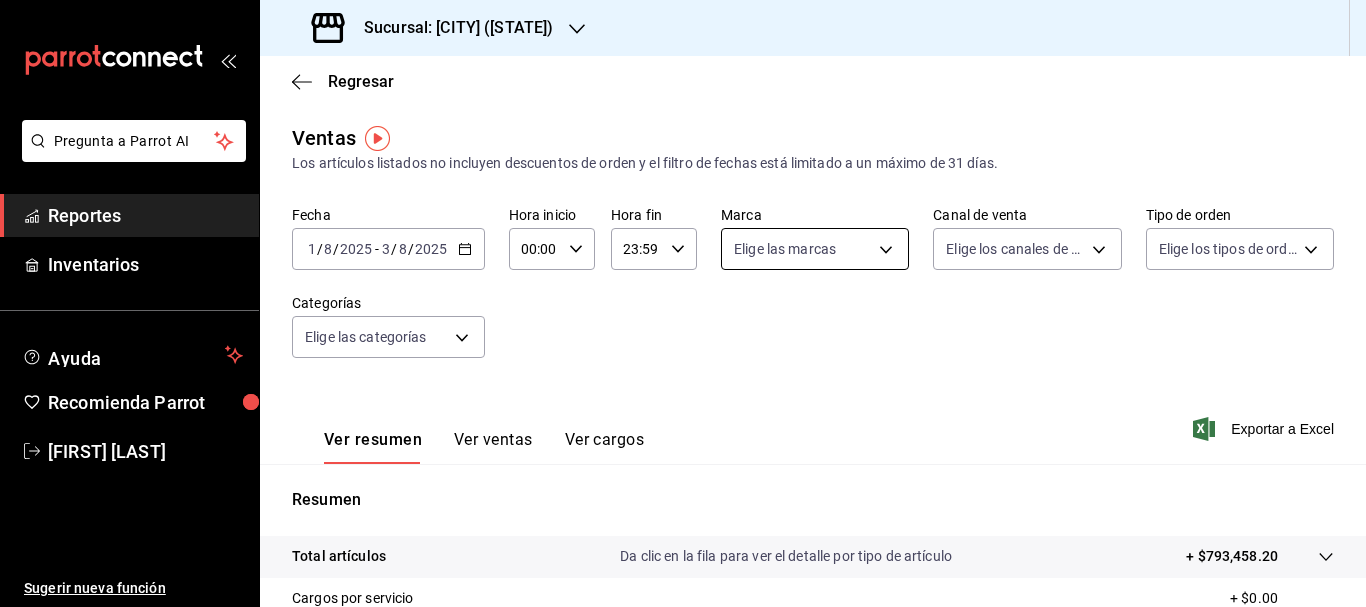 click on "Pregunta a Parrot AI Reportes   Inventarios   Ayuda Recomienda Parrot   [FIRST] [LAST]   Sugerir nueva función   Sucursal: [CITY] ([STATE]) Regresar Ventas Los artículos listados no incluyen descuentos de orden y el filtro de fechas está limitado a un máximo de 31 días. Fecha [DATE] [DATE] - [DATE] [DATE] Hora inicio [TIME] Hora inicio Hora fin [TIME] Hora fin Marca Elige las marcas Canal de venta Elige los canales de venta Tipo de orden Elige los tipos de orden Categorías Elige las categorías Ver resumen Ver ventas Ver cargos Exportar a Excel Resumen Total artículos Da clic en la fila para ver el detalle por tipo de artículo + $793,458.20 Cargos por servicio + $0.00 Venta bruta = $793,458.20 Descuentos totales - $17,440.00 Certificados de regalo - $0.00 Venta total = $776,018.20 Impuestos - $107,036.99 Venta neta = $668,981.21 GANA 1 MES GRATIS EN TU SUSCRIPCIÓN AQUÍ Ver video tutorial Ir a video Pregunta a Parrot AI Reportes   Inventarios   Ayuda Recomienda Parrot" at bounding box center [683, 303] 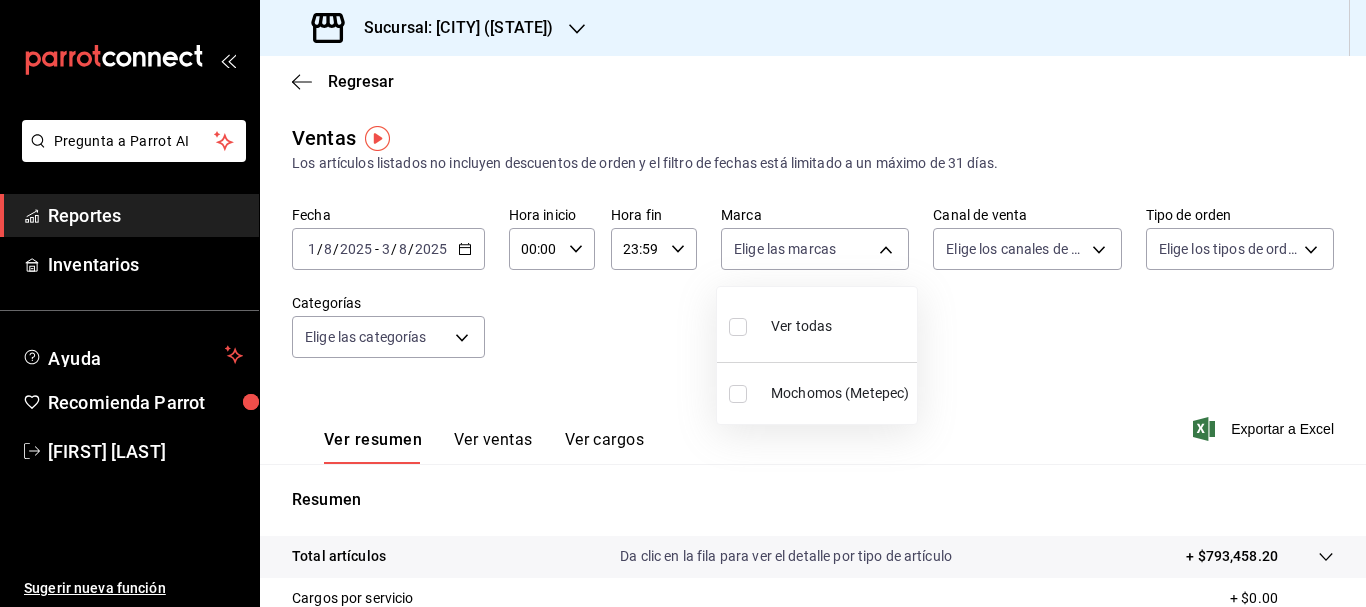 click at bounding box center (738, 327) 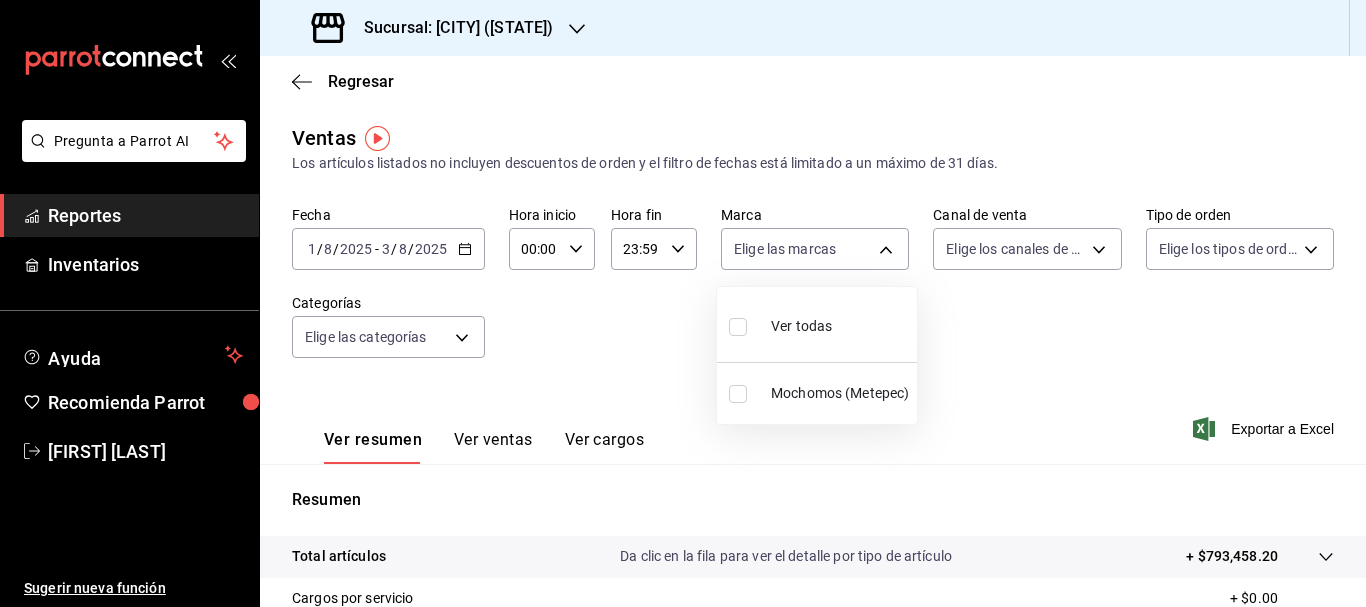 checkbox on "true" 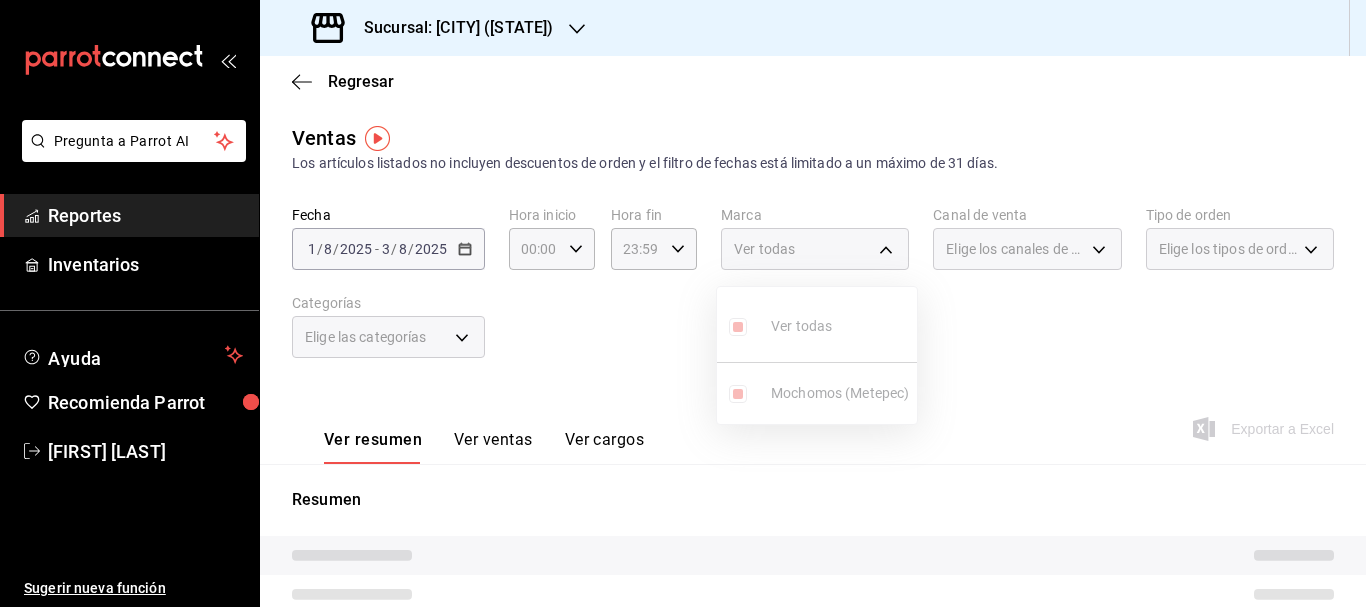 click at bounding box center (683, 303) 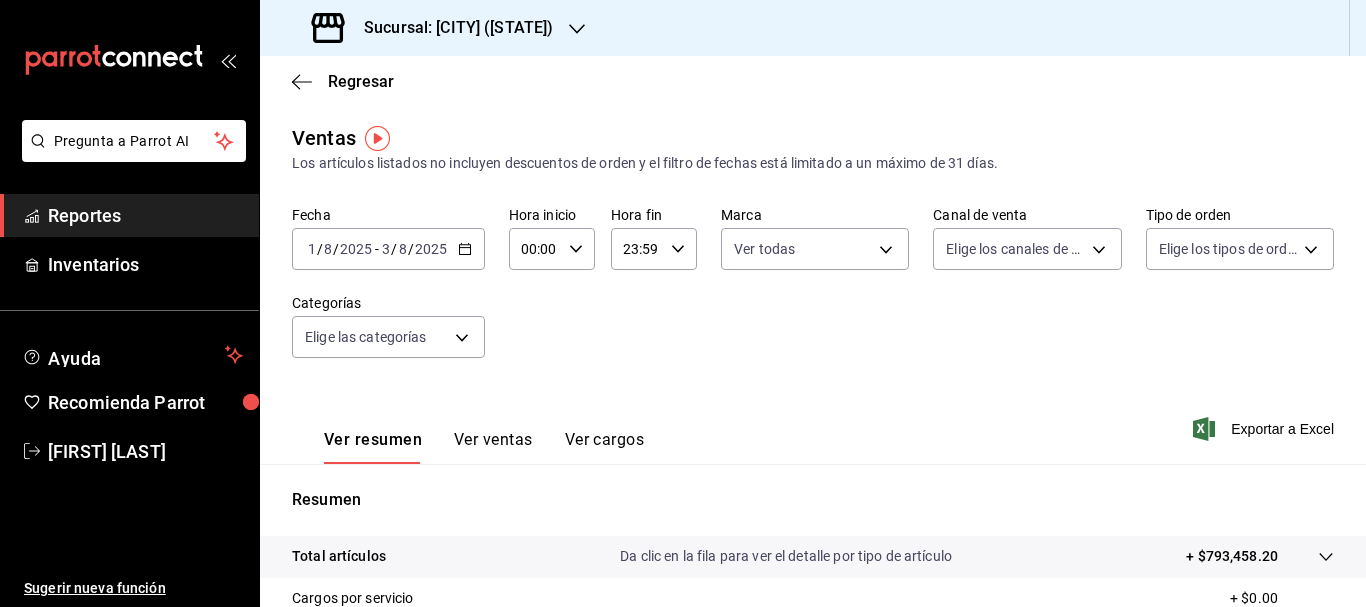 click on "Pregunta a Parrot AI Reportes   Inventarios   Ayuda Recomienda Parrot   [FIRST] [LAST]   Sugerir nueva función   Sucursal: [CITY] ([STATE]) Regresar Ventas Los artículos listados no incluyen descuentos de orden y el filtro de fechas está limitado a un máximo de 31 días. Fecha [DATE] [DATE] - [DATE] [DATE] Hora inicio [TIME] Hora inicio Hora fin [TIME] Hora fin Marca Elige las marcas Canal de venta Elige los canales de venta Tipo de orden Elige los tipos de orden Categorías Elige las categorías Ver resumen Ver ventas Ver cargos Exportar a Excel Resumen Total artículos Da clic en la fila para ver el detalle por tipo de artículo + $793,458.20 Cargos por servicio + $0.00 Venta bruta = $793,458.20 Descuentos totales - $17,440.00 Certificados de regalo - $0.00 Venta total = $776,018.20 Impuestos - $107,036.99 Venta neta = $668,981.21 GANA 1 MES GRATIS EN TU SUSCRIPCIÓN AQUÍ Ver video tutorial Ir a video Pregunta a Parrot AI Reportes   Inventarios" at bounding box center [683, 303] 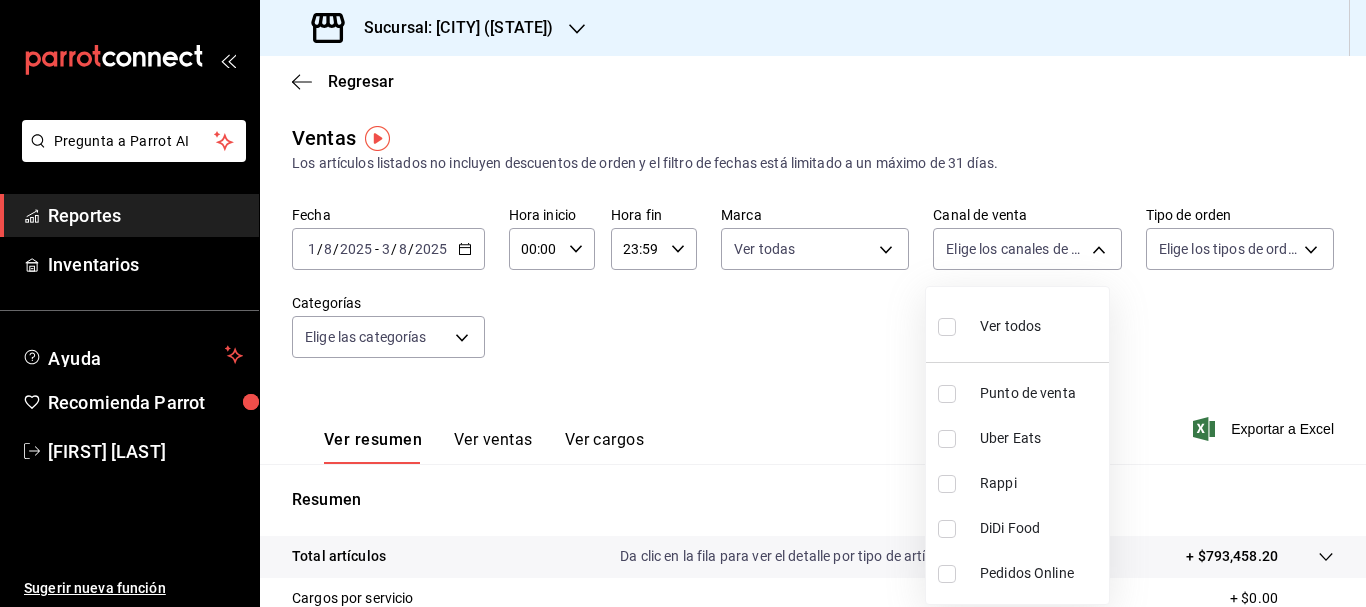 click at bounding box center (947, 327) 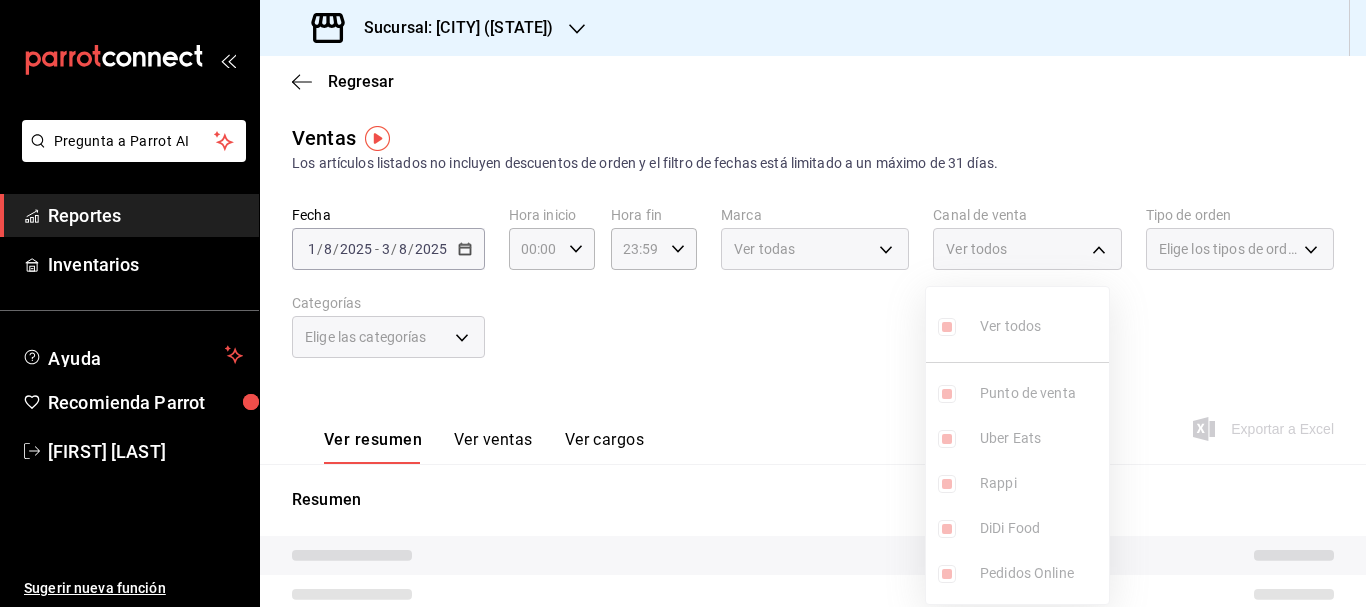 click at bounding box center (683, 303) 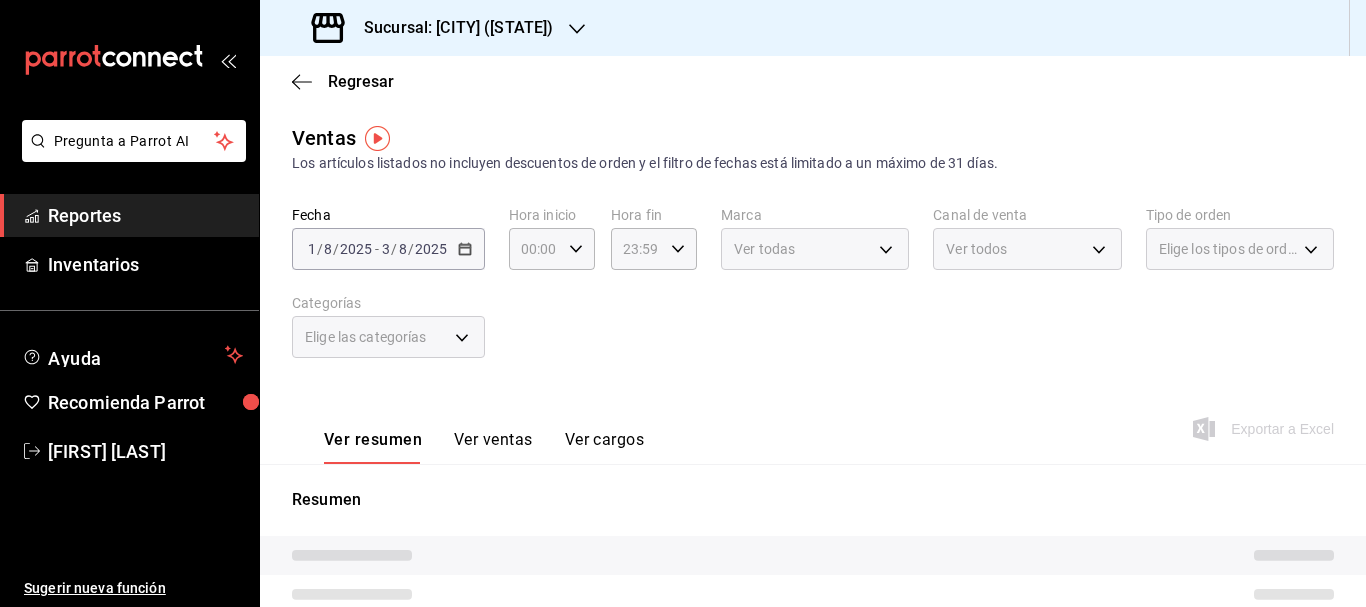 click on "Elige los tipos de orden" at bounding box center (1228, 249) 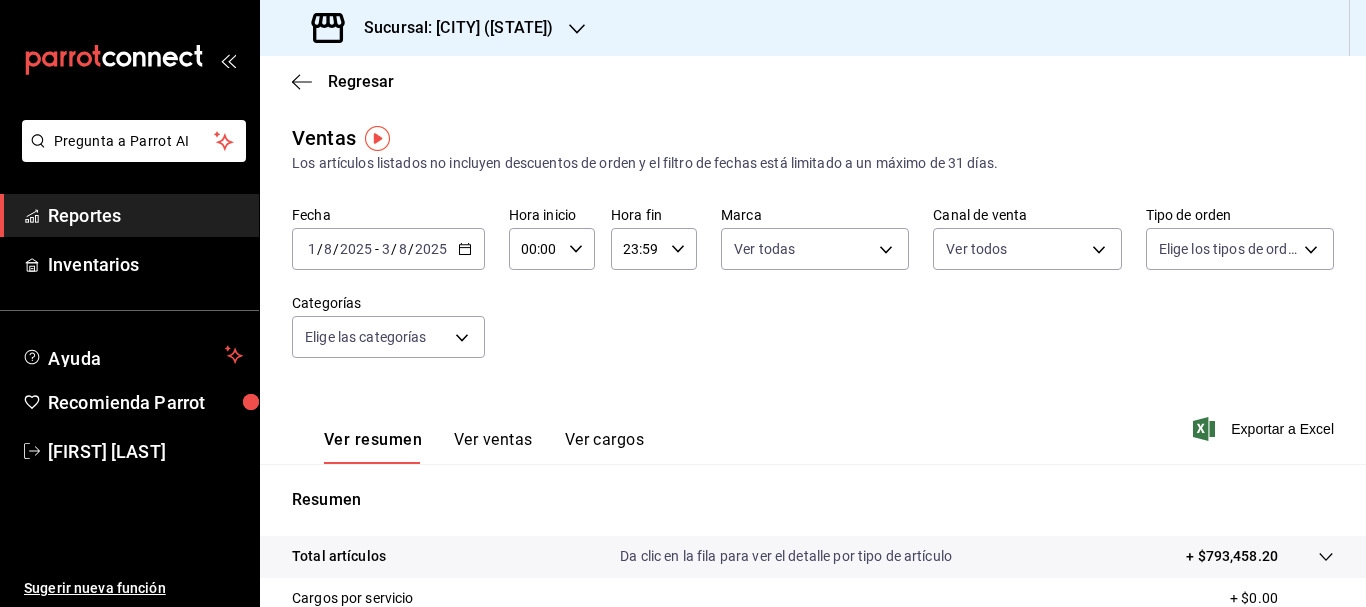 click on "Pregunta a Parrot AI Reportes   Inventarios   Ayuda Recomienda Parrot   [FIRST] [LAST]   Sugerir nueva función   Sucursal: [CITY] ([STATE]) Regresar Ventas Los artículos listados no incluyen descuentos de orden y el filtro de fechas está limitado a un máximo de 31 días. Fecha [DATE] [DATE] - [DATE] [DATE] Hora inicio [TIME] Hora inicio Hora fin [TIME] Hora fin Marca Ver todas [UUID] Canal de venta Ver todas PARROT,UBER_EATS,RAPPI,DIDI_FOOD,ONLINE Tipo de orden Ver todos [UUID],[UUID],EXTERNAL Categorías Elige las categorías Ver resumen Ver ventas Ver cargos Exportar a Excel Resumen Total artículos Da clic en la fila para ver el detalle por tipo de artículo + $793,458.20 Cargos por servicio + $0.00 Venta bruta = $793,458.20 Descuentos totales - $17,440.00 Certificados de regalo - $0.00 Venta total = $776,018.20 Impuestos - $107,036.99 Venta neta = $668,981.21 Ver video tutorial Ir a video" at bounding box center [683, 303] 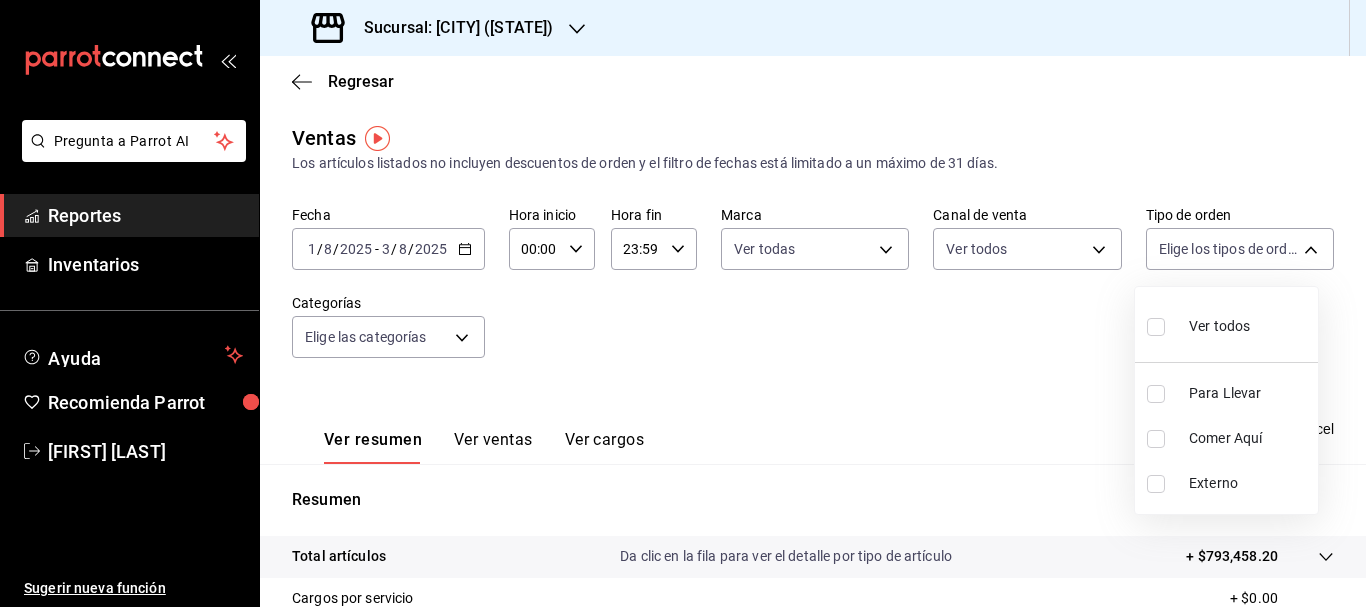 click at bounding box center [1156, 327] 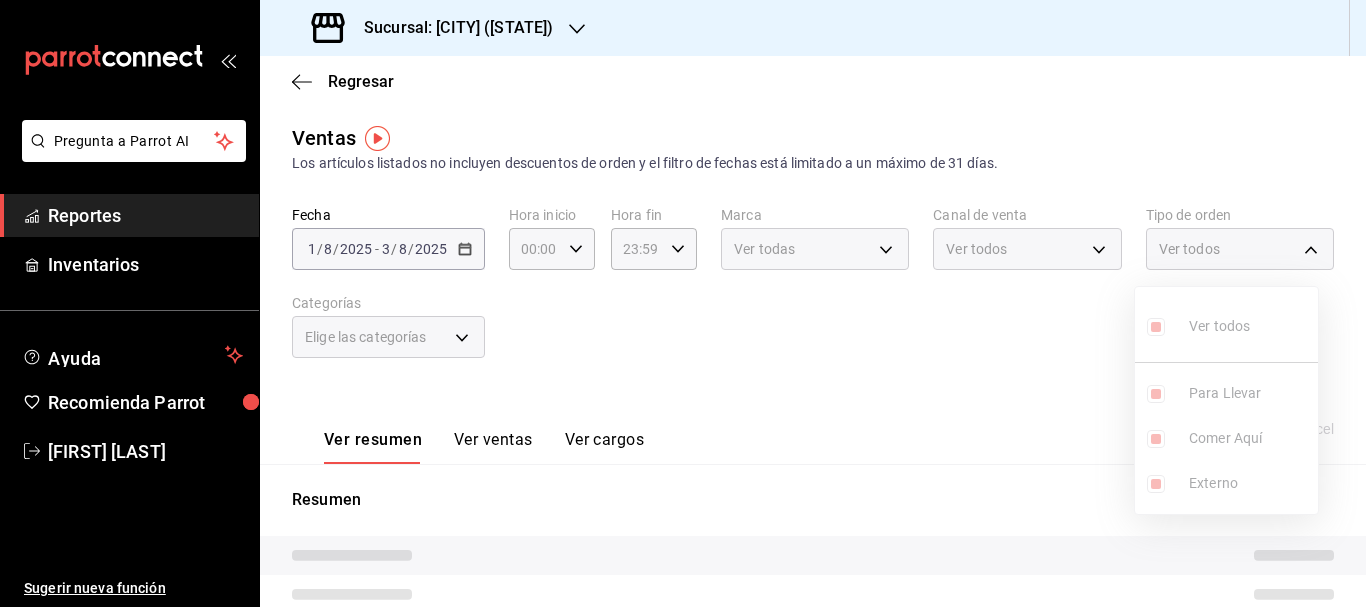 click at bounding box center [683, 303] 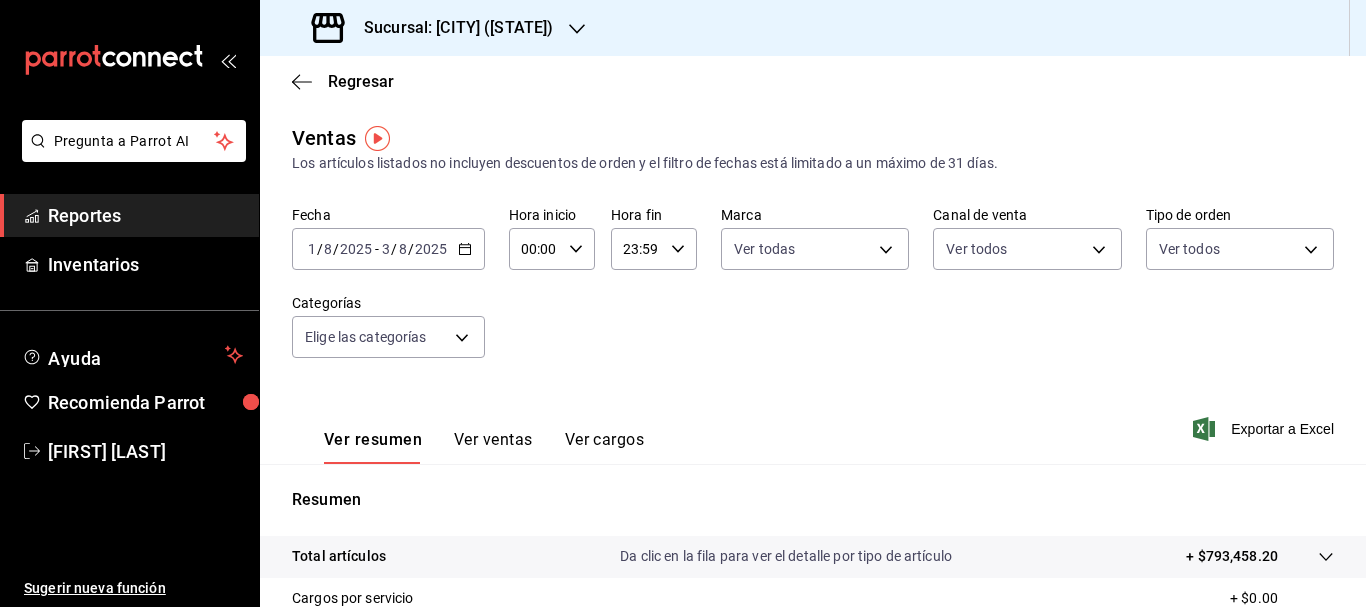 click on "Pregunta a Parrot AI Reportes   Inventarios   Ayuda Recomienda Parrot   [FIRST] [LAST]   Sugerir nueva función   Sucursal: [CITY] ([STATE]) Regresar Ventas Los artículos listados no incluyen descuentos de orden y el filtro de fechas está limitado a un máximo de 31 días. Fecha [DATE] [DATE] - [DATE] [DATE] Hora inicio [TIME] Hora inicio Hora fin [TIME] Hora fin Marca Ver todas [UUID] Canal de venta Ver todas PARROT,UBER_EATS,RAPPI,DIDI_FOOD,ONLINE Tipo de orden Ver todos [UUID],[UUID],EXTERNAL Categorías Elige las categorías Ver resumen Ver ventas Ver cargos Exportar a Excel Resumen Total artículos Da clic en la fila para ver el detalle por tipo de artículo + $793,458.20 Cargos por servicio + $0.00 Venta bruta = $793,458.20 Descuentos totales - $17,440.00 Certificados de regalo - $0.00 Venta total = $776,018.20 Impuestos - $107,036.99 Venta neta = $668,981.21 Ver video tutorial Ir a video" at bounding box center [683, 303] 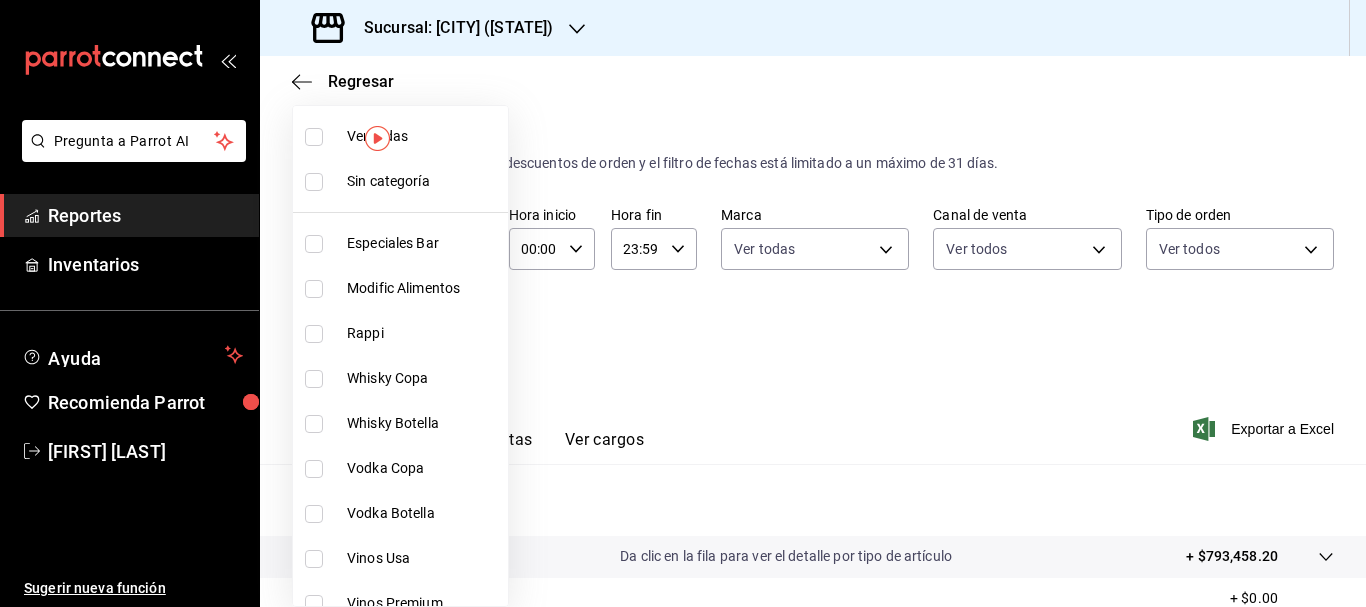 click on "Sin categoría" at bounding box center [400, 181] 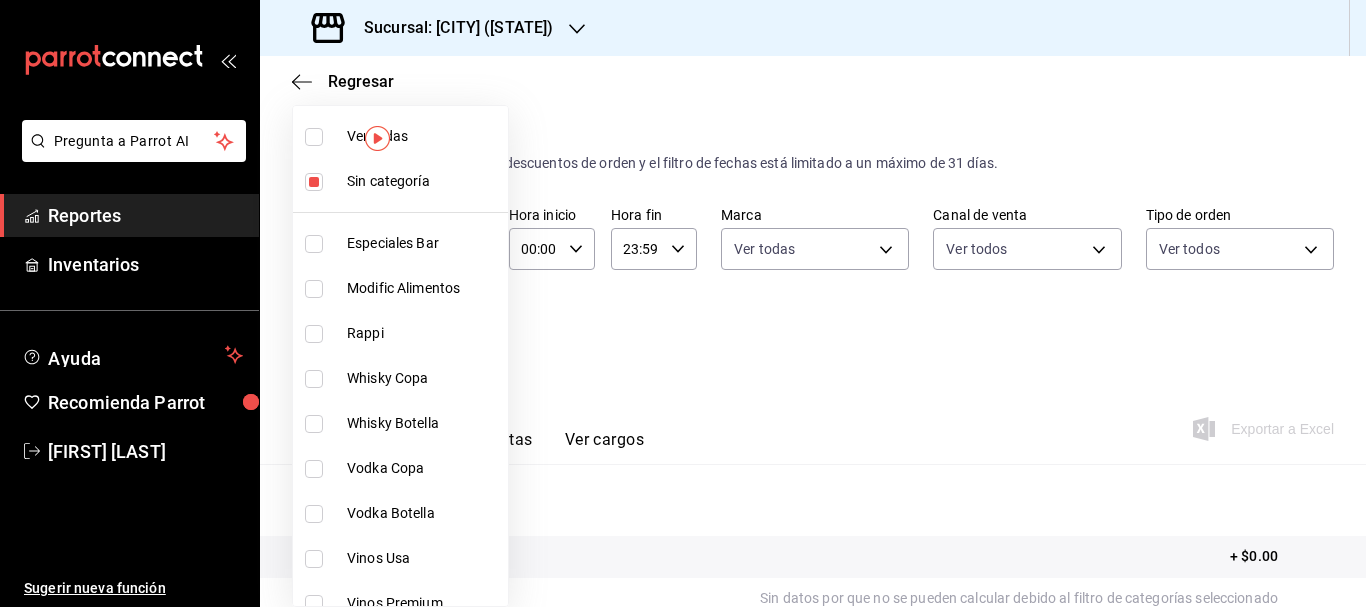 click at bounding box center (314, 137) 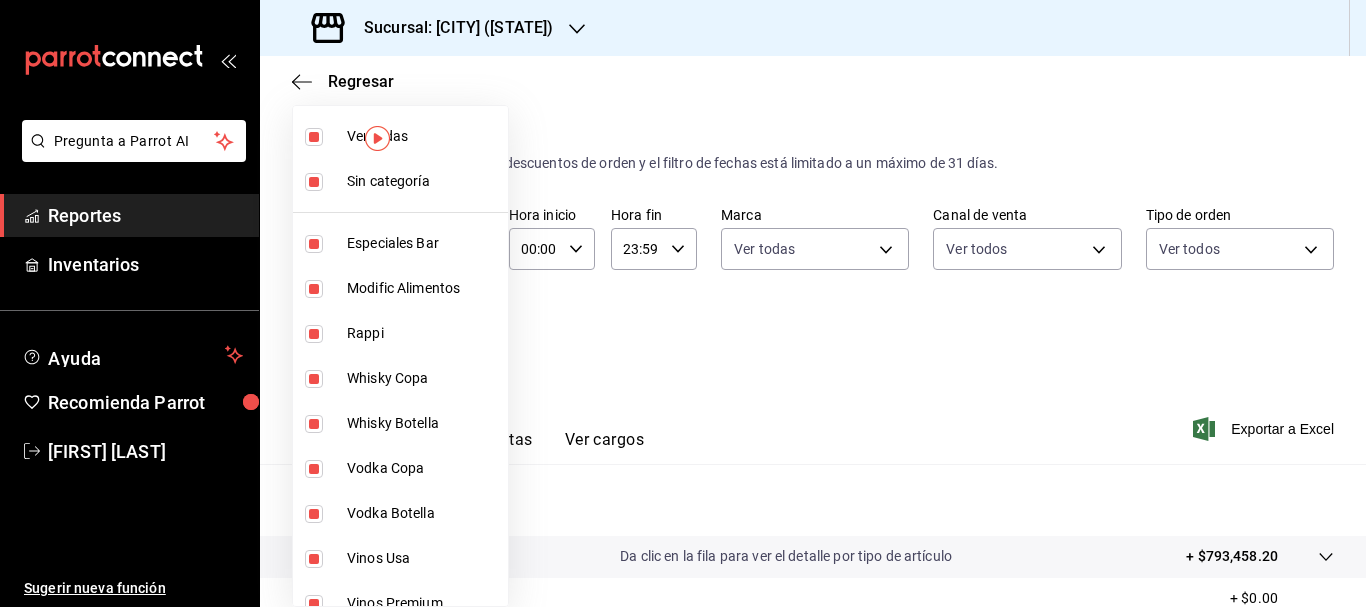 click at bounding box center [683, 303] 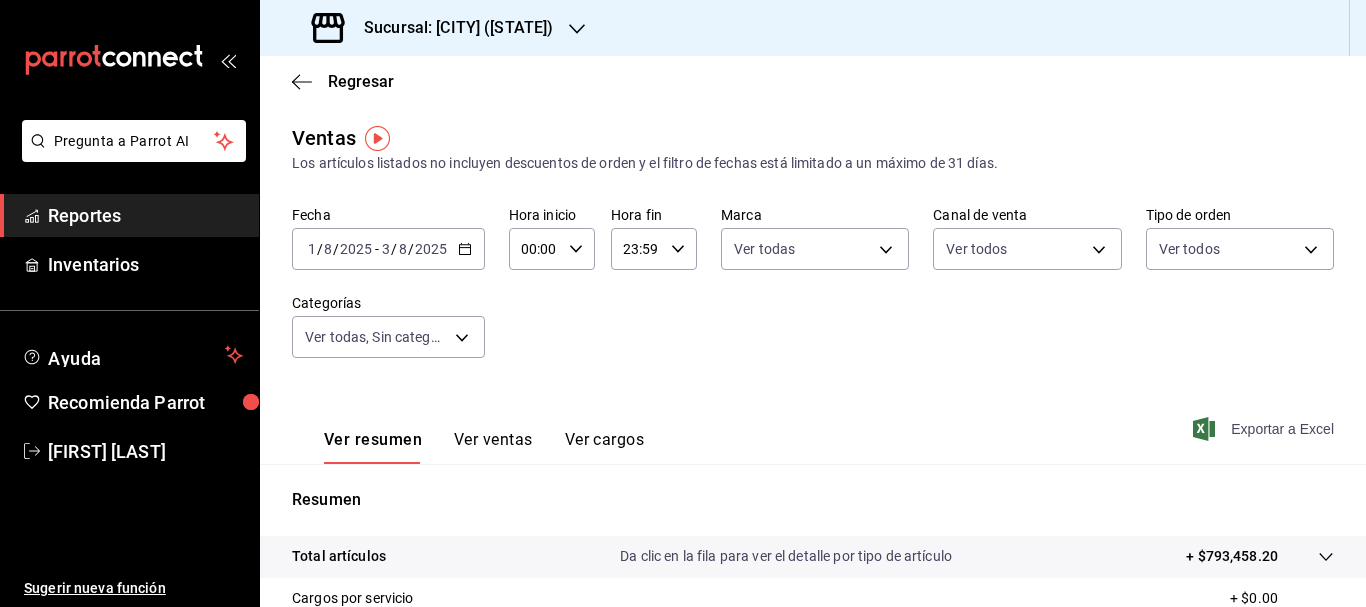 click on "Exportar a Excel" at bounding box center [1265, 429] 